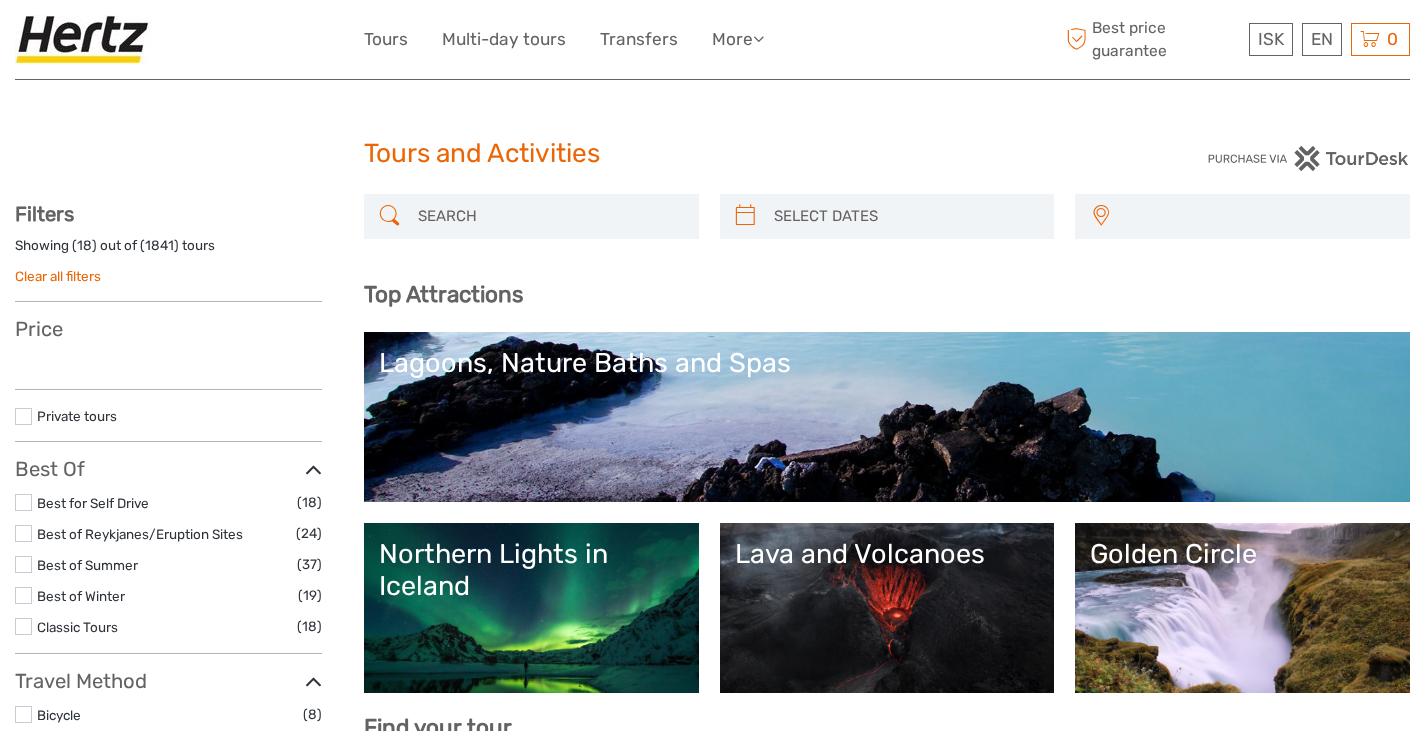 select 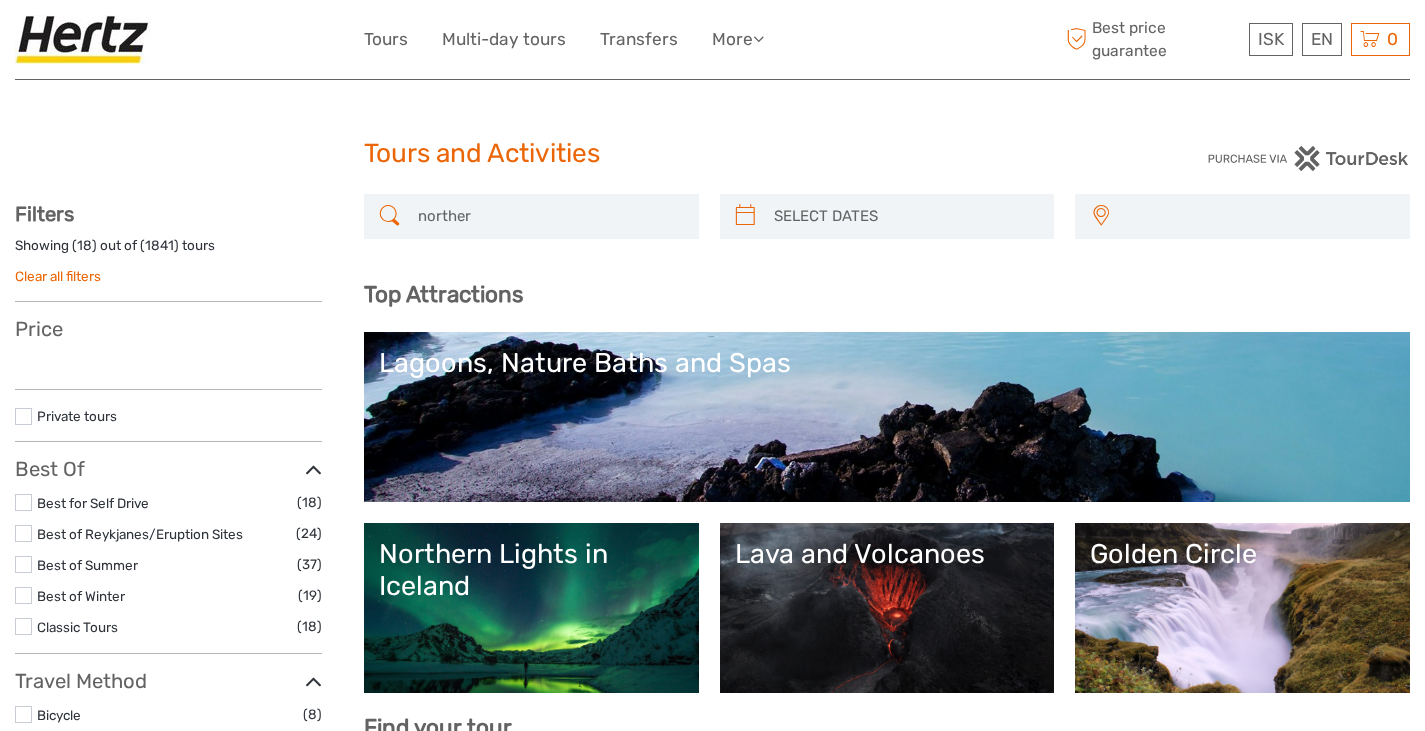 type on "northern" 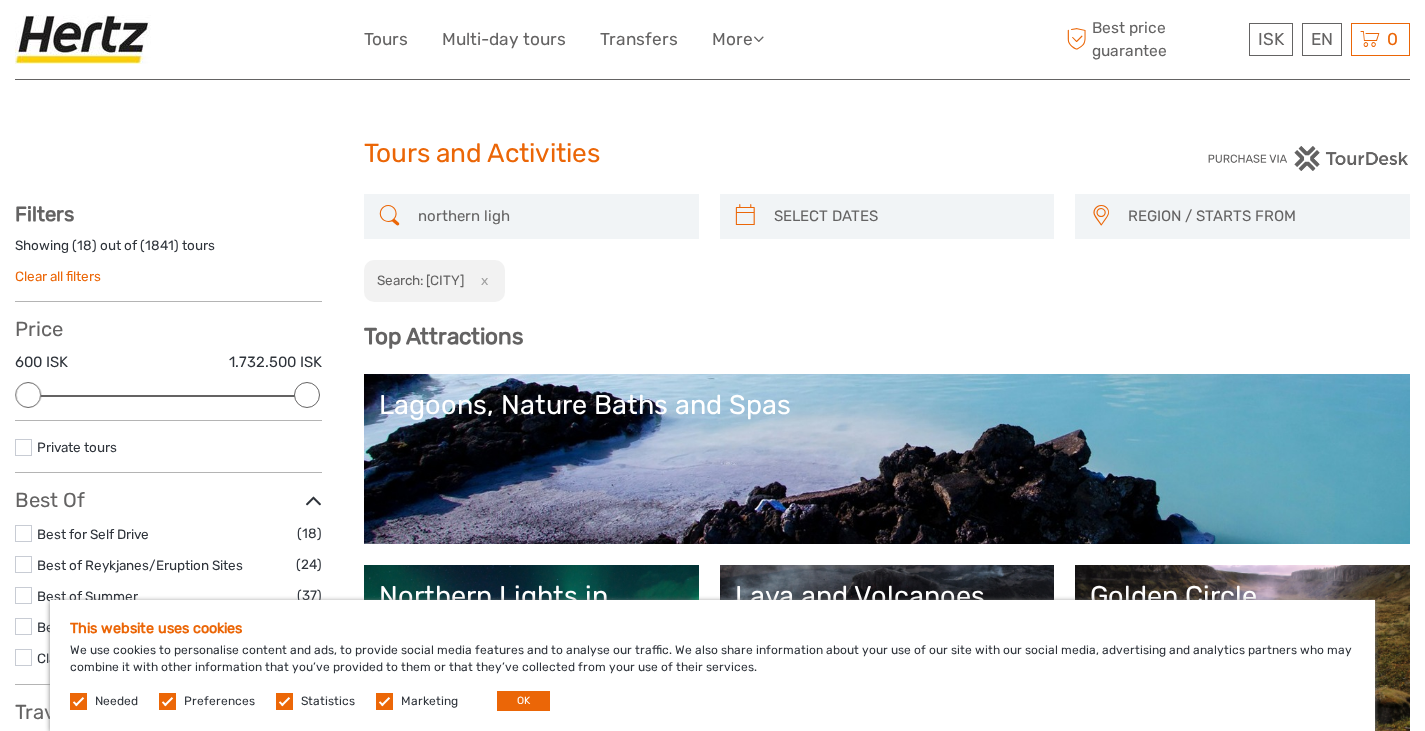 scroll, scrollTop: 0, scrollLeft: 0, axis: both 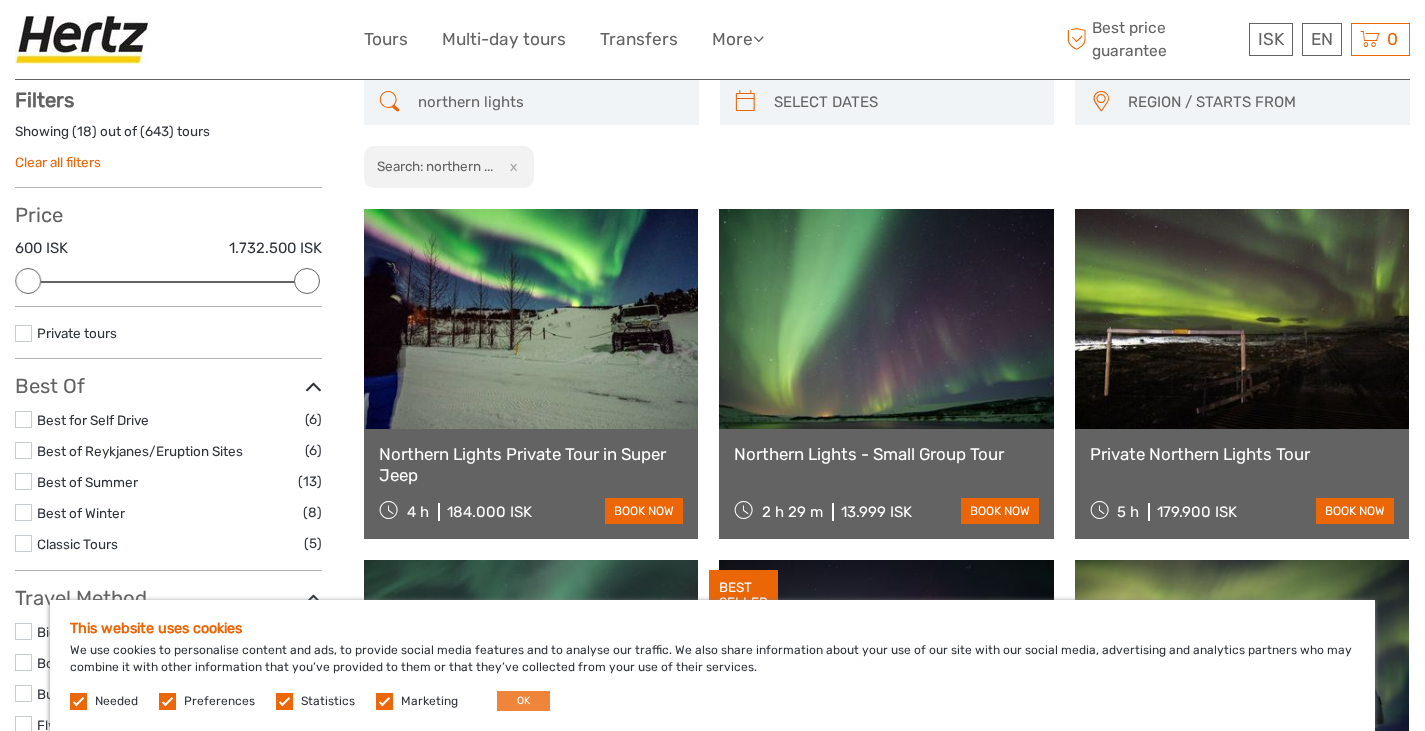 type on "northern lights" 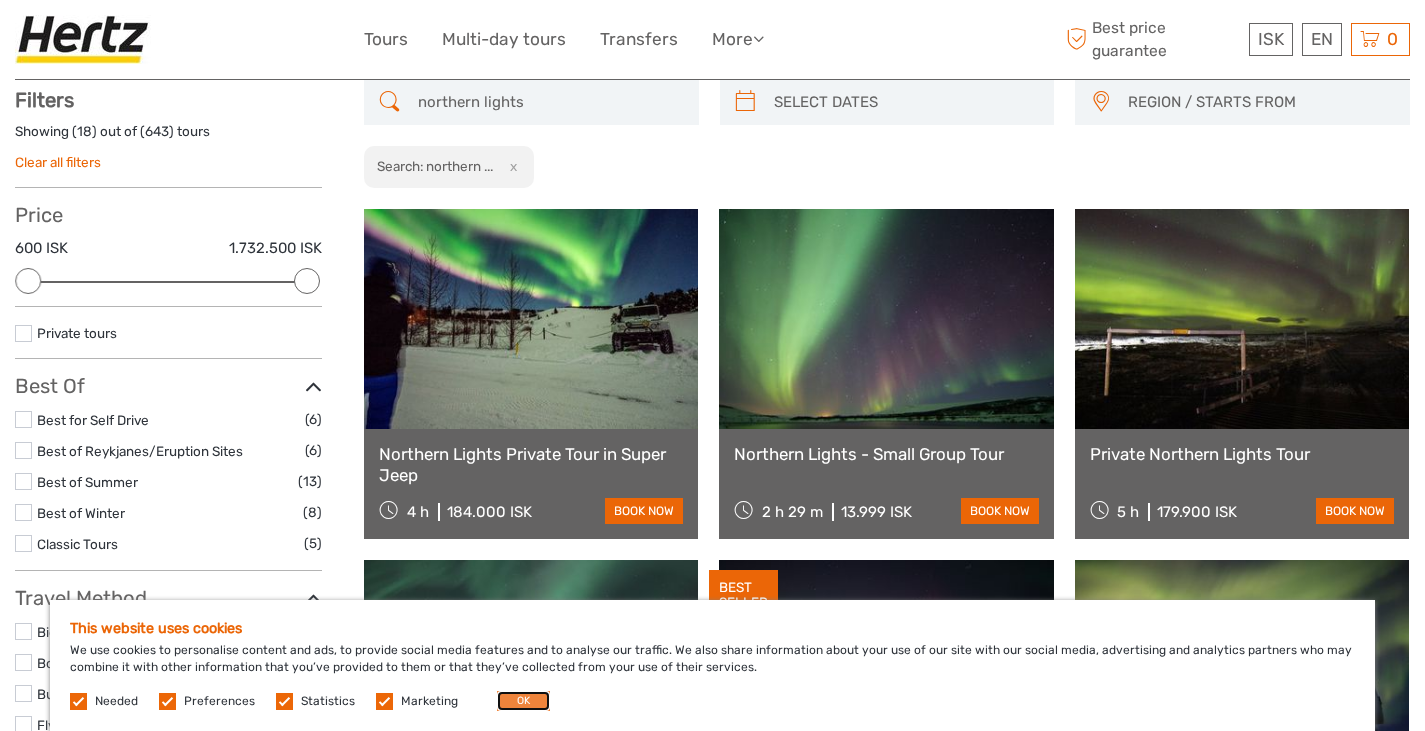 click on "OK" at bounding box center (523, 701) 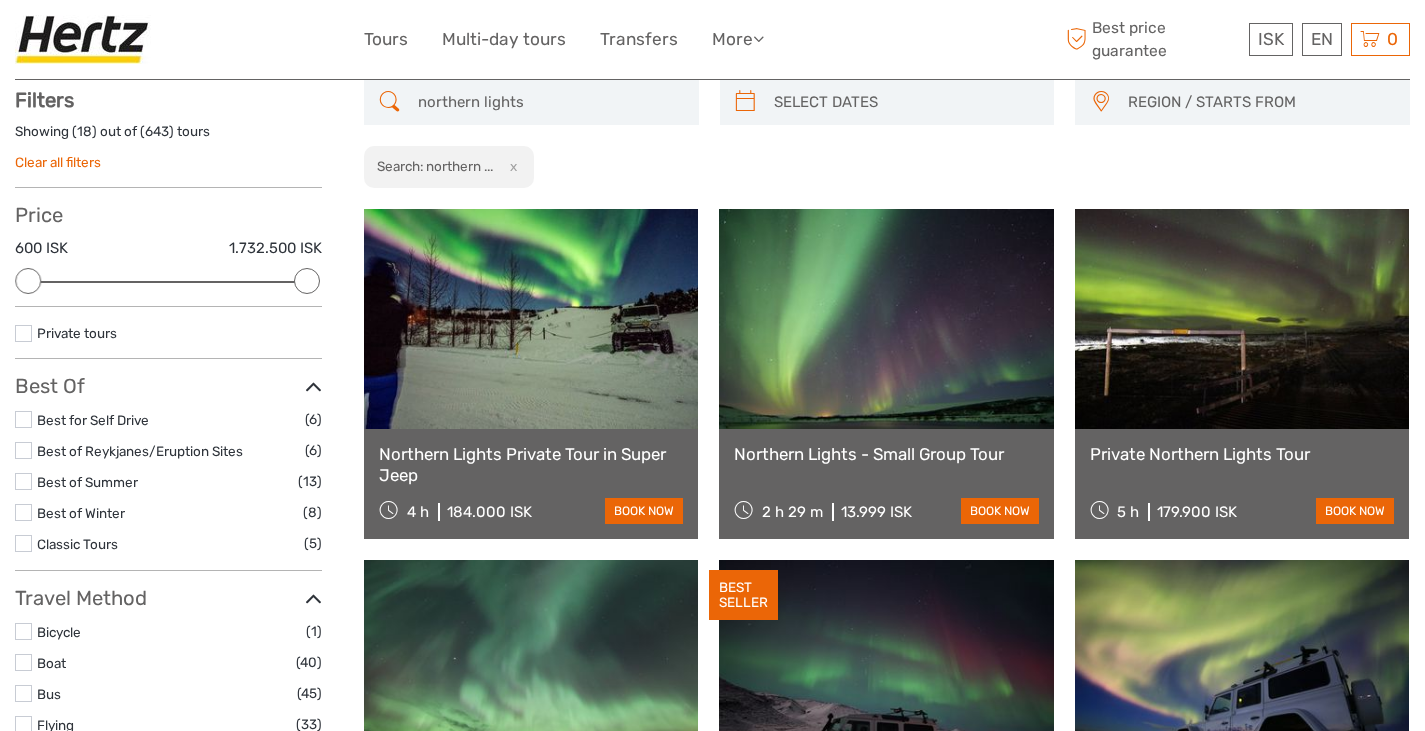 click at bounding box center (531, 319) 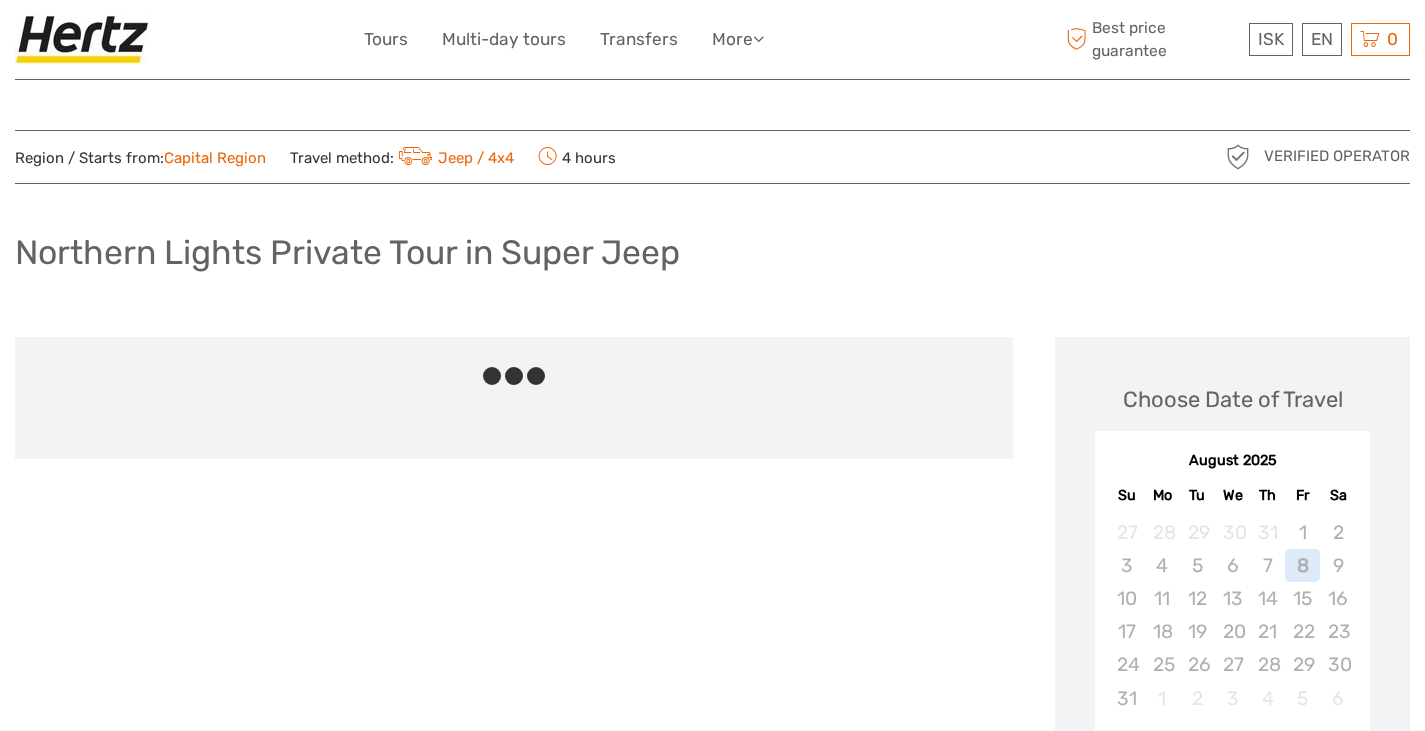scroll, scrollTop: 0, scrollLeft: 0, axis: both 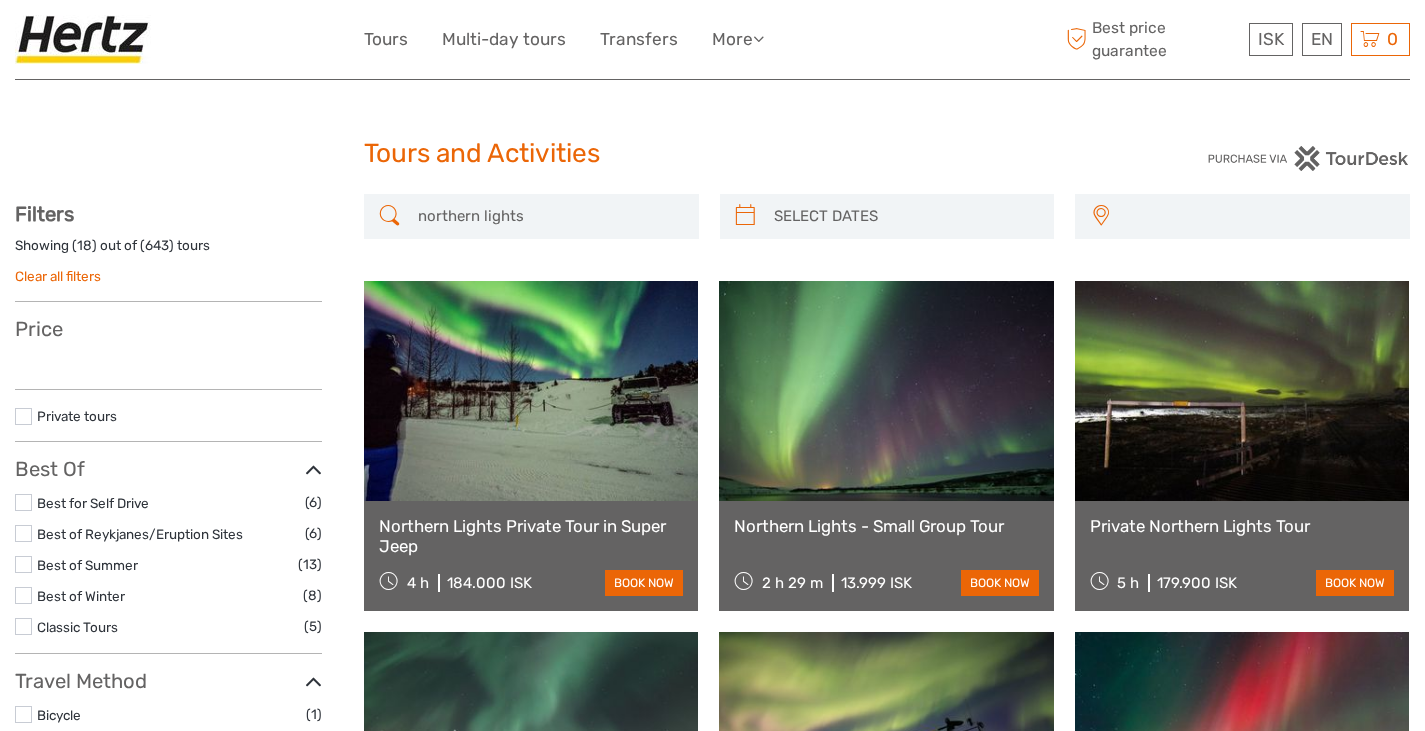 select 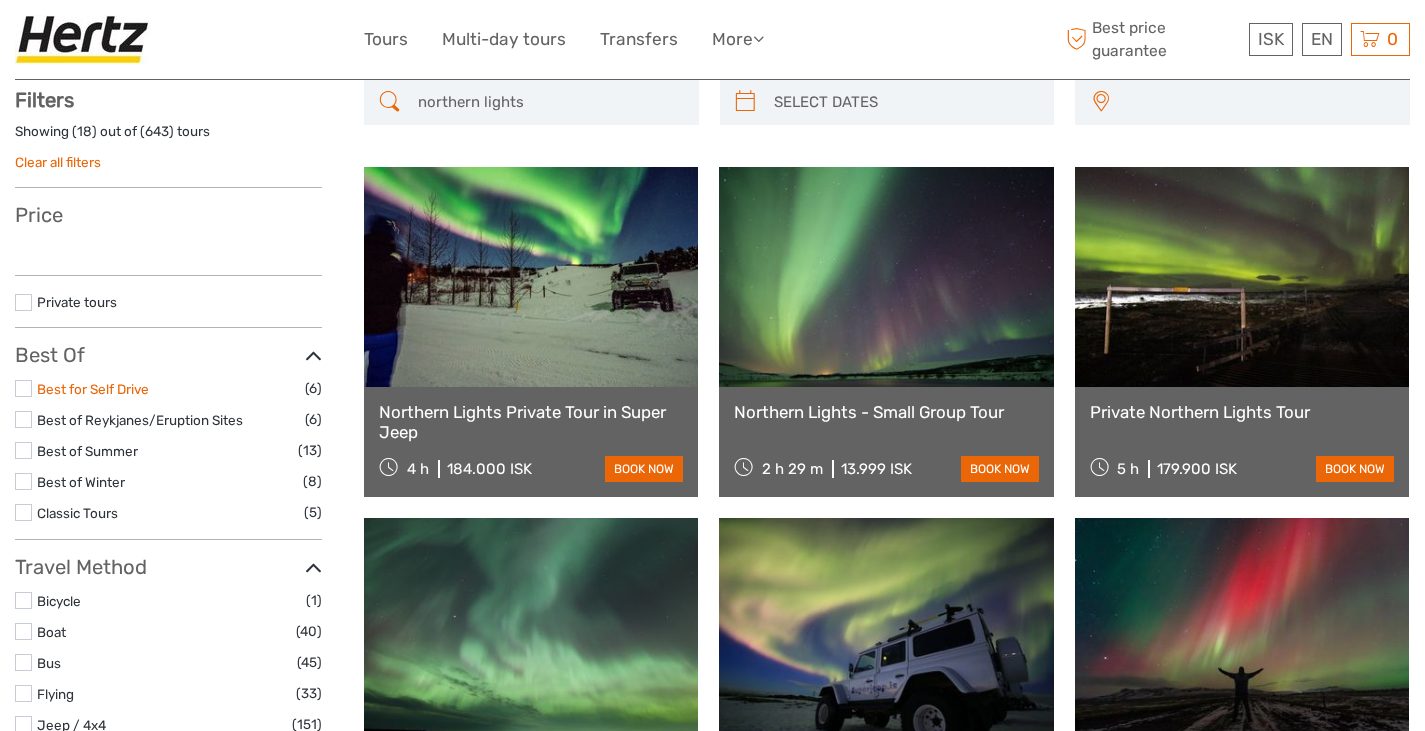 select 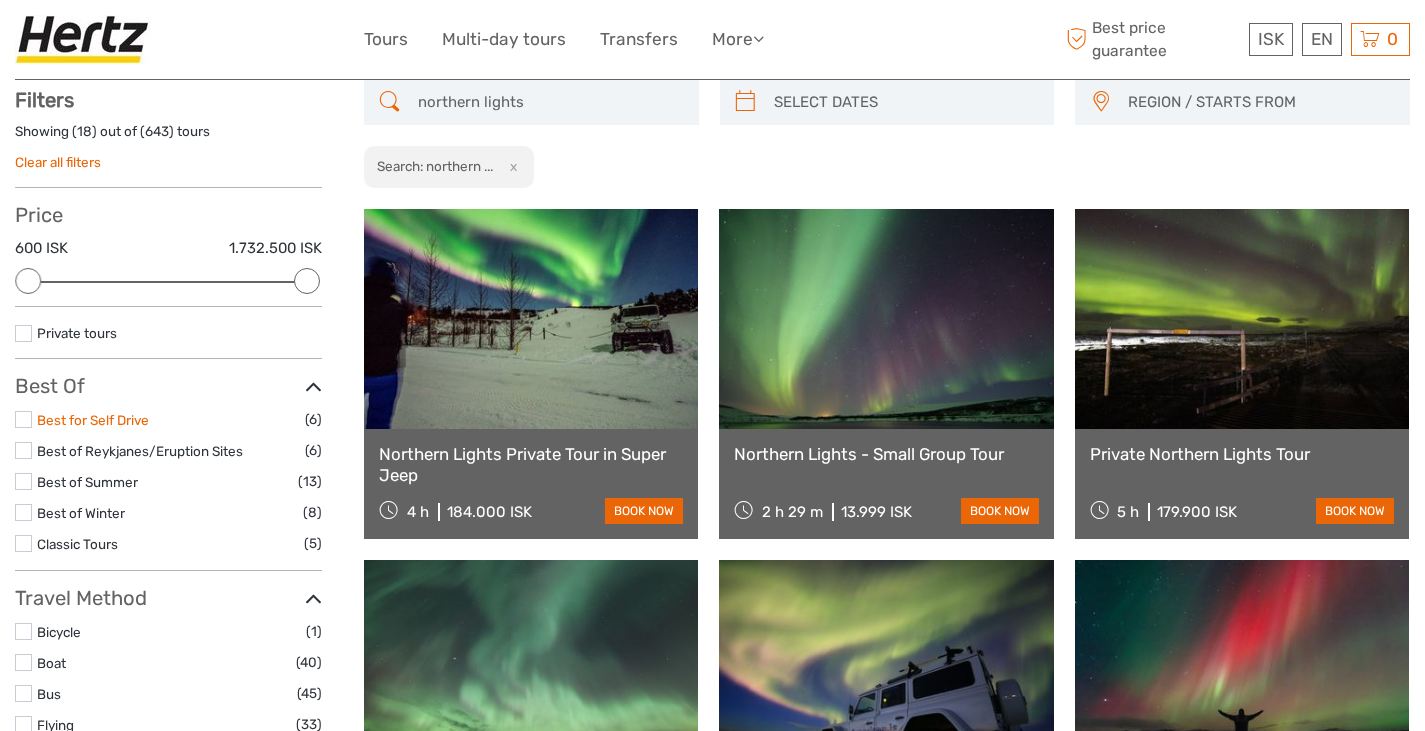 scroll, scrollTop: 0, scrollLeft: 0, axis: both 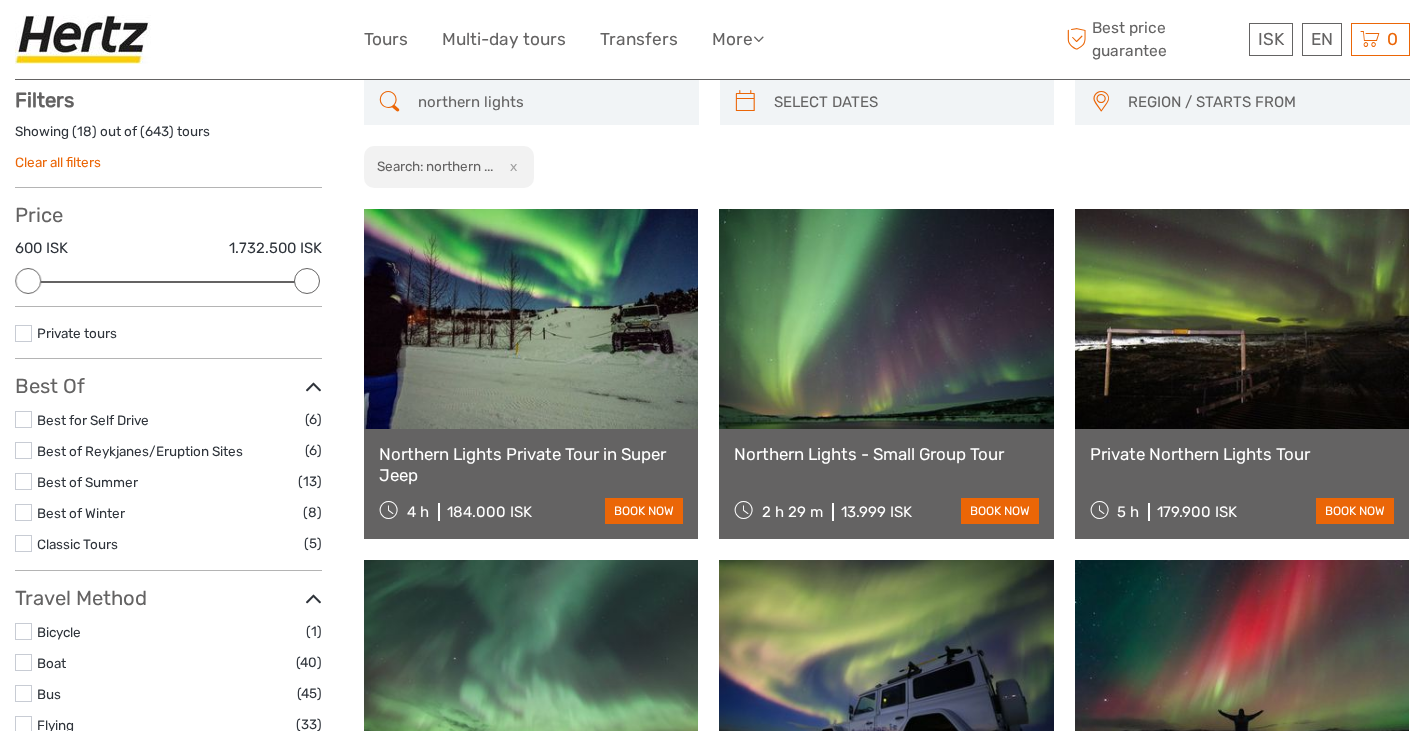 drag, startPoint x: 594, startPoint y: 115, endPoint x: 387, endPoint y: 102, distance: 207.4078 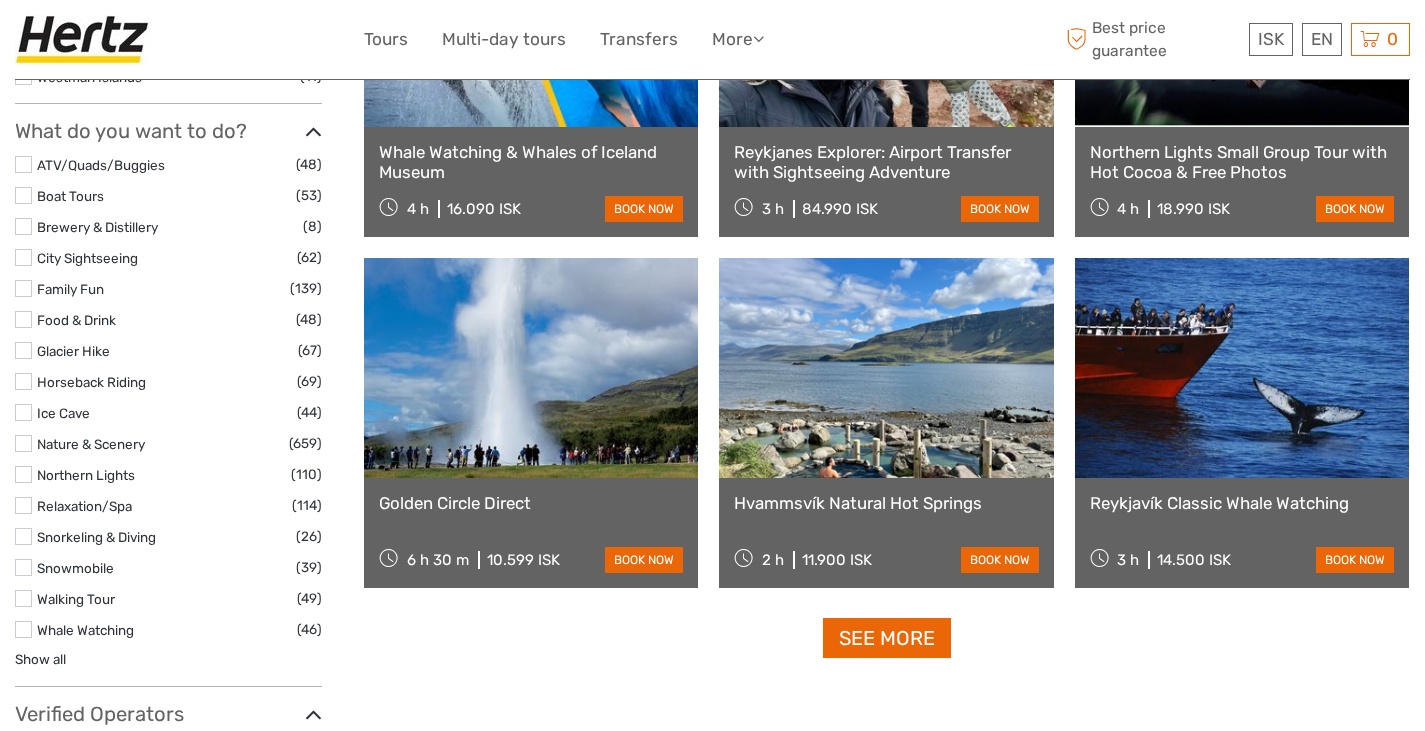 scroll, scrollTop: 1814, scrollLeft: 0, axis: vertical 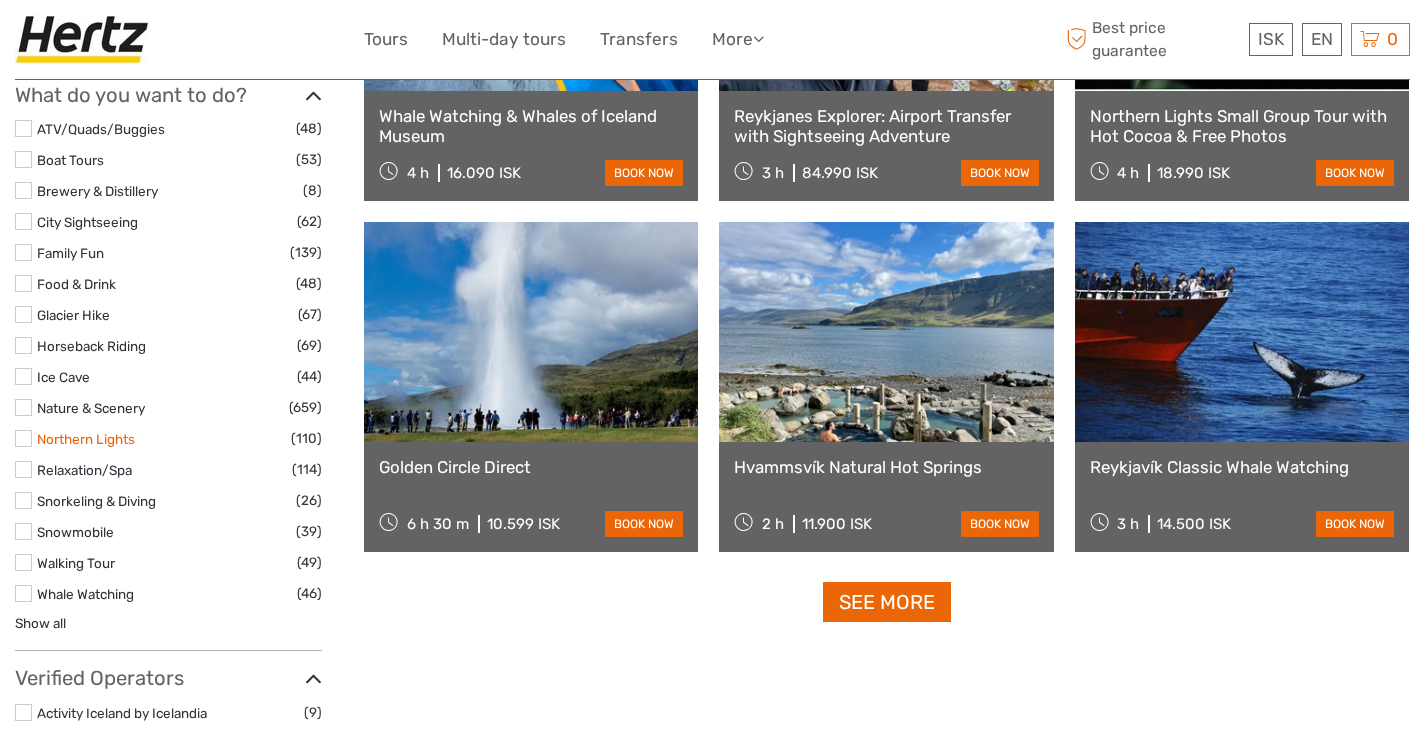 type 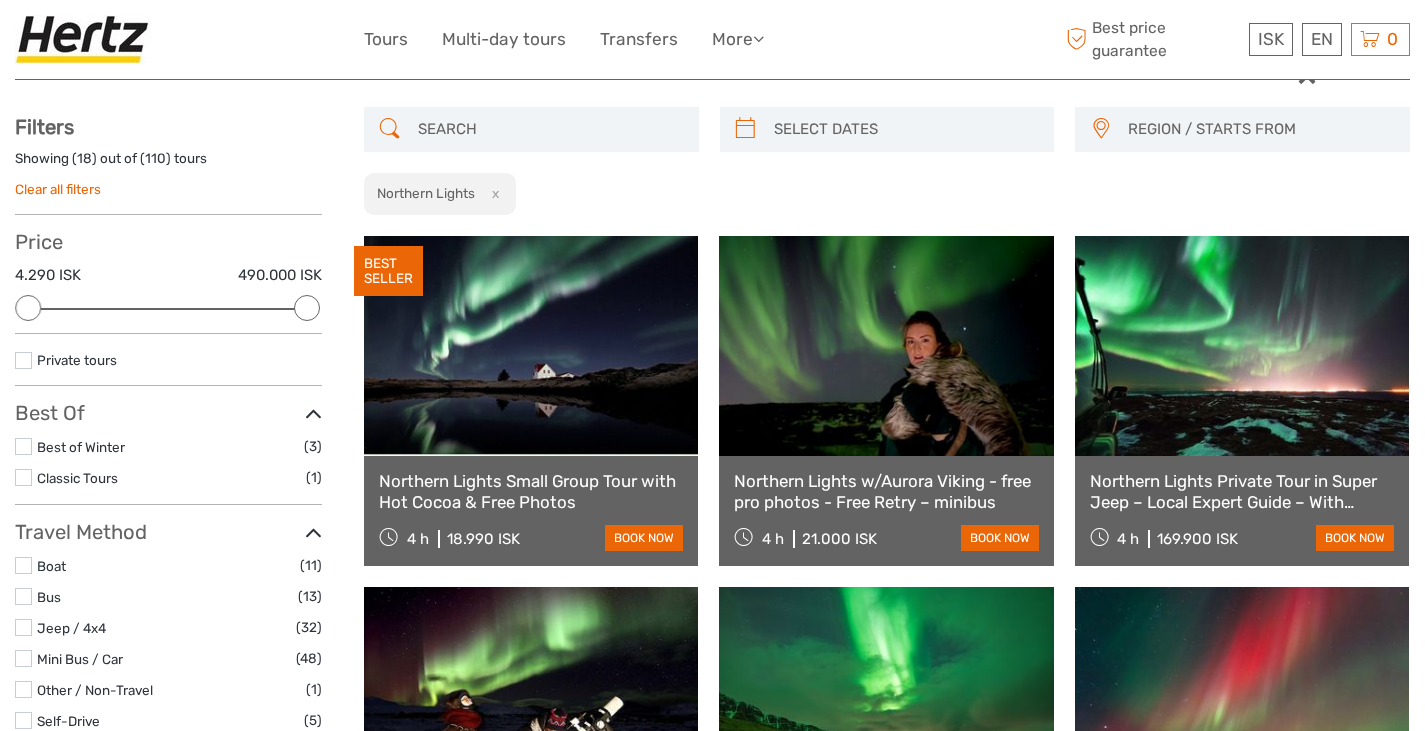 scroll, scrollTop: 200, scrollLeft: 0, axis: vertical 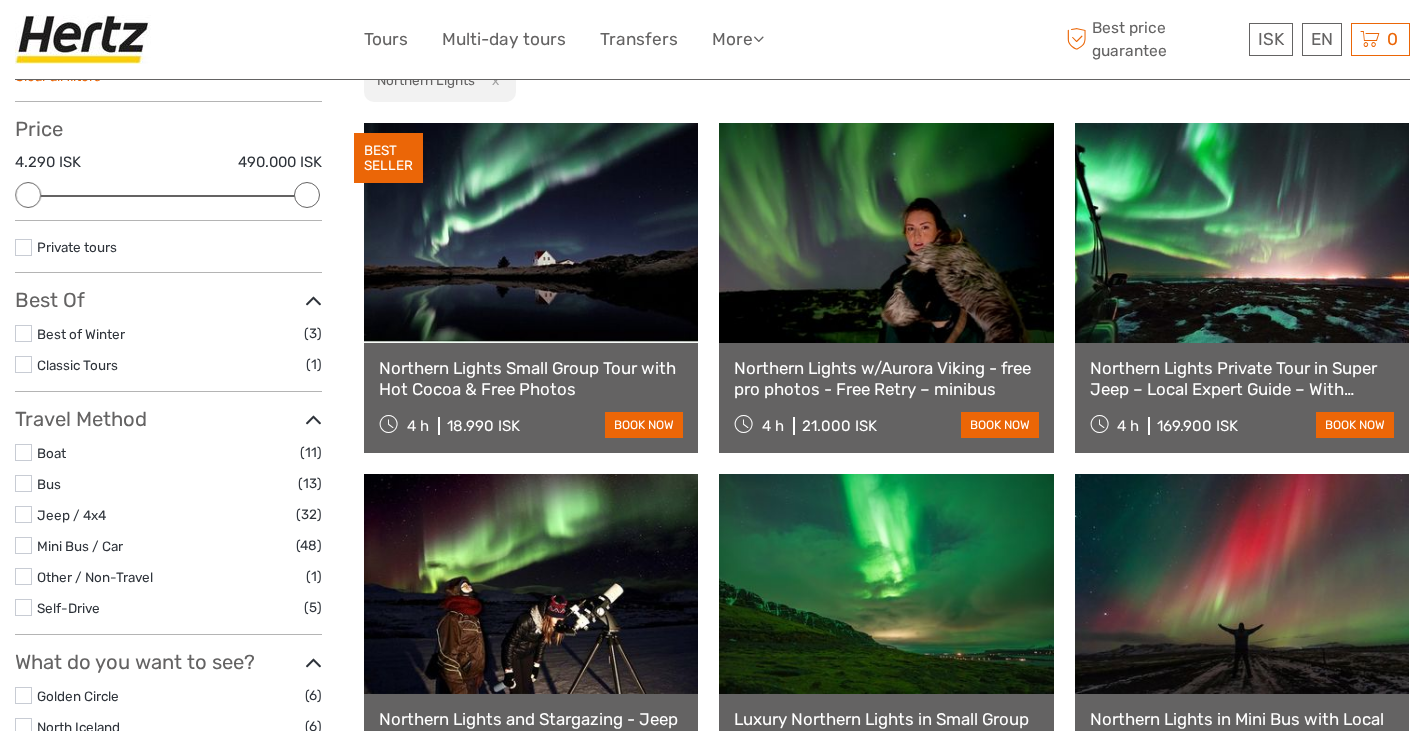 click on "BEST SELLER
Northern Lights Small Group Tour with Hot Cocoa & Free Photos
4 h
18.990 ISK
book now
Northern Lights w/Aurora Viking - free pro photos - Free Retry – minibus
4 h
21.000 ISK
book now
Northern Lights Private Tour in Super Jeep – Local Expert Guide – With Photos
4 h
169.900 ISK
book now
Northern Lights and Stargazing - Jeep tour - Professional photos - Free re-run
5 h
29.900 ISK
book now" at bounding box center [887, 1165] 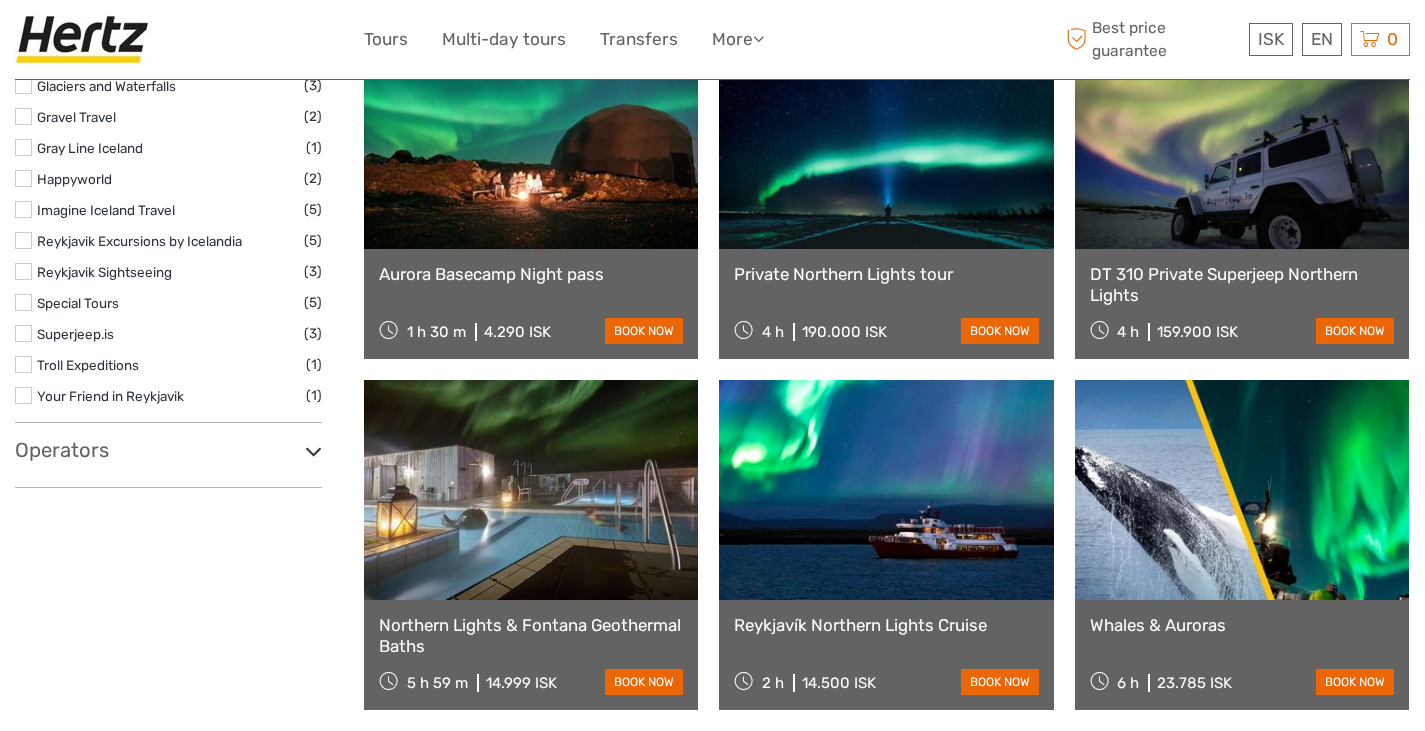scroll, scrollTop: 1903, scrollLeft: 0, axis: vertical 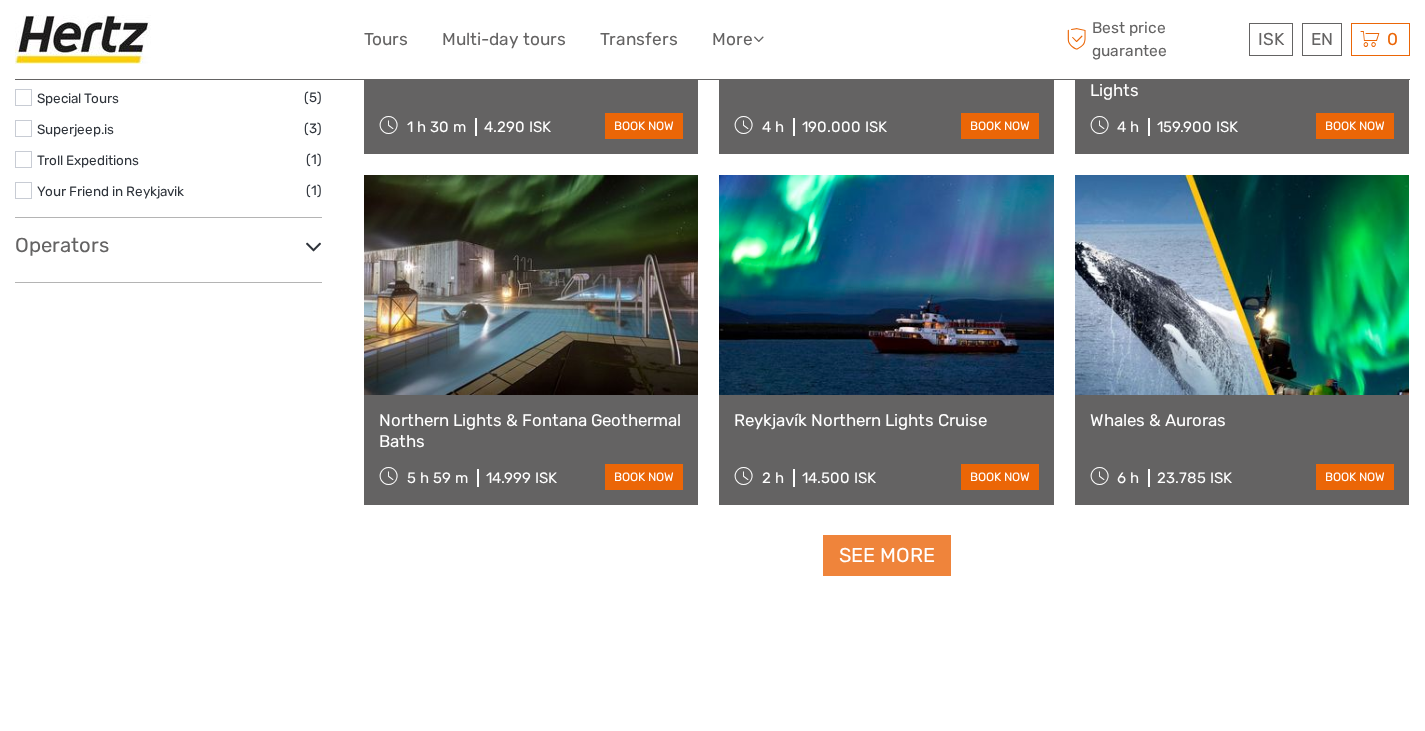 click on "See more" at bounding box center (887, 555) 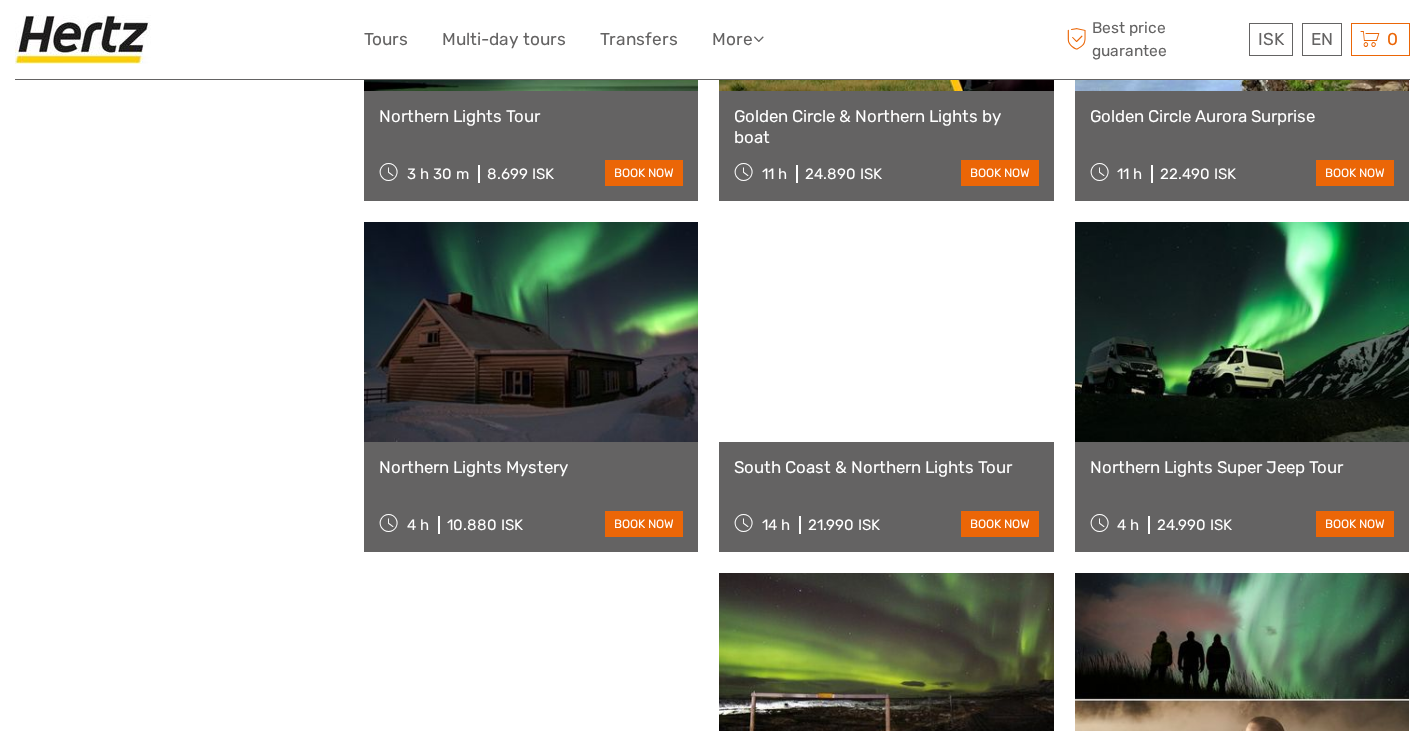 scroll, scrollTop: 2566, scrollLeft: 0, axis: vertical 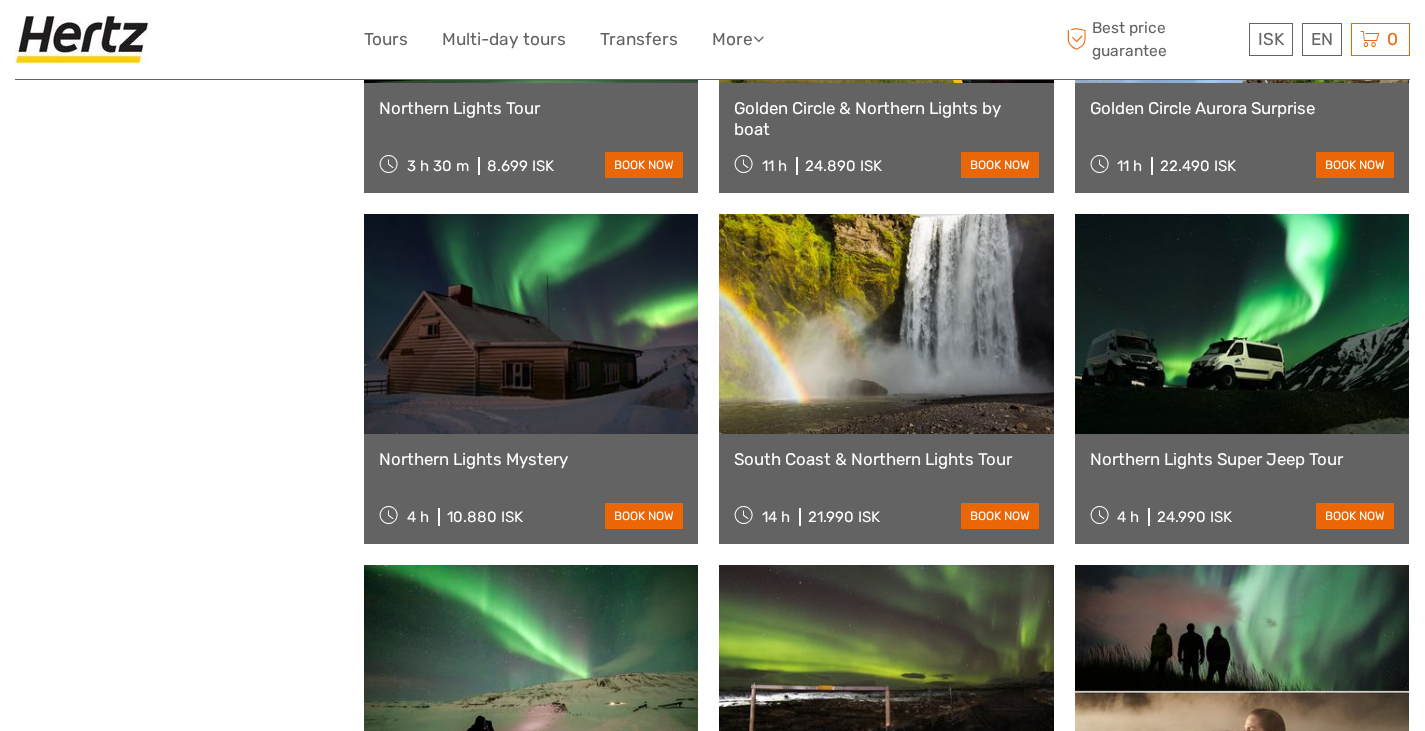 click on "Northern Lights Super Jeep Tour
4 h
24.990 ISK
book now" at bounding box center [1242, 489] 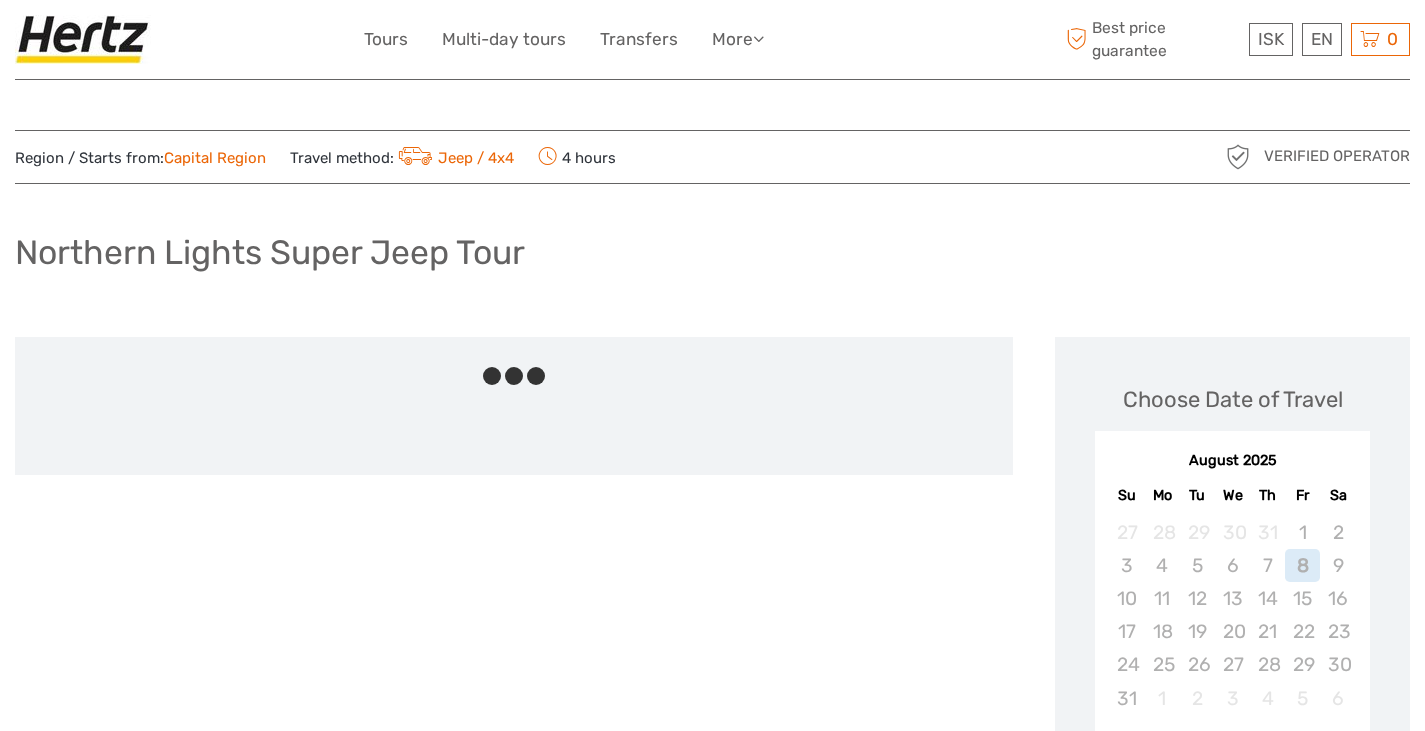 scroll, scrollTop: 0, scrollLeft: 0, axis: both 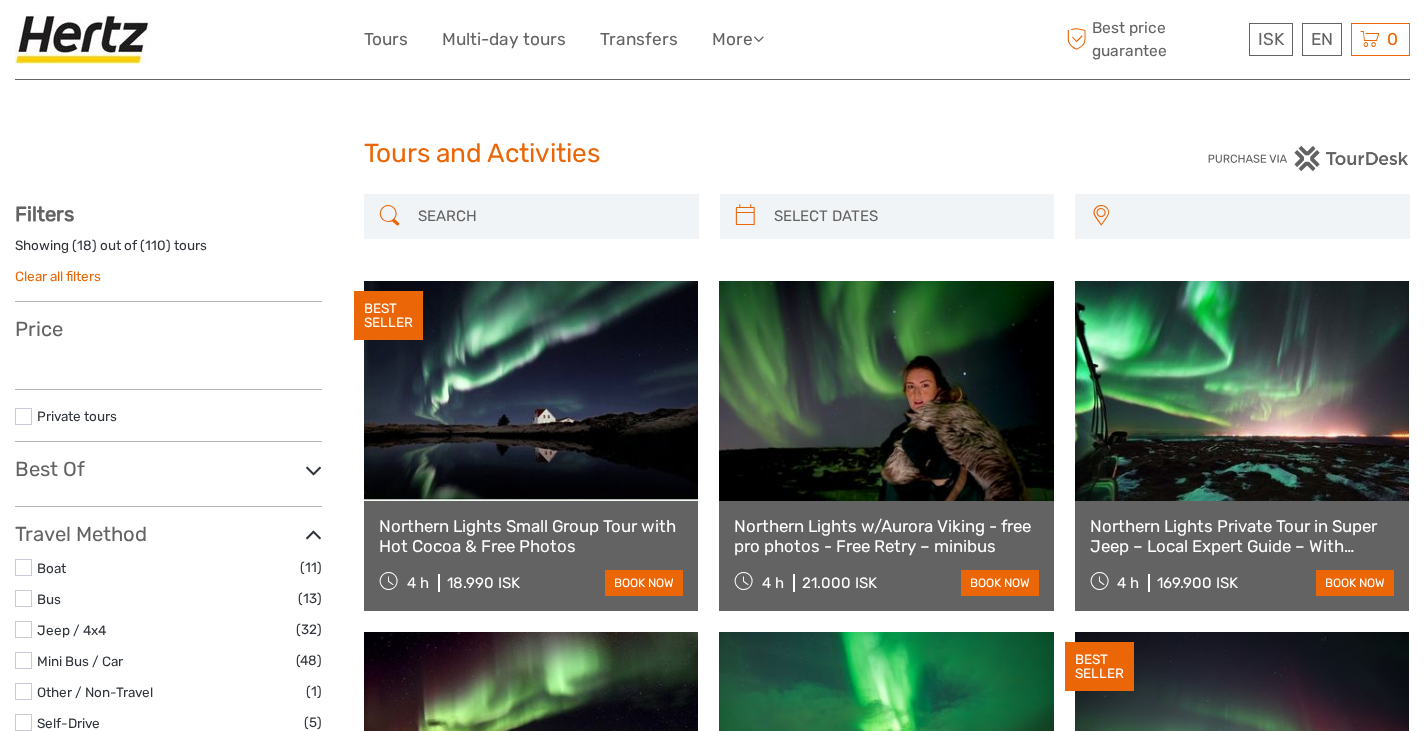 select 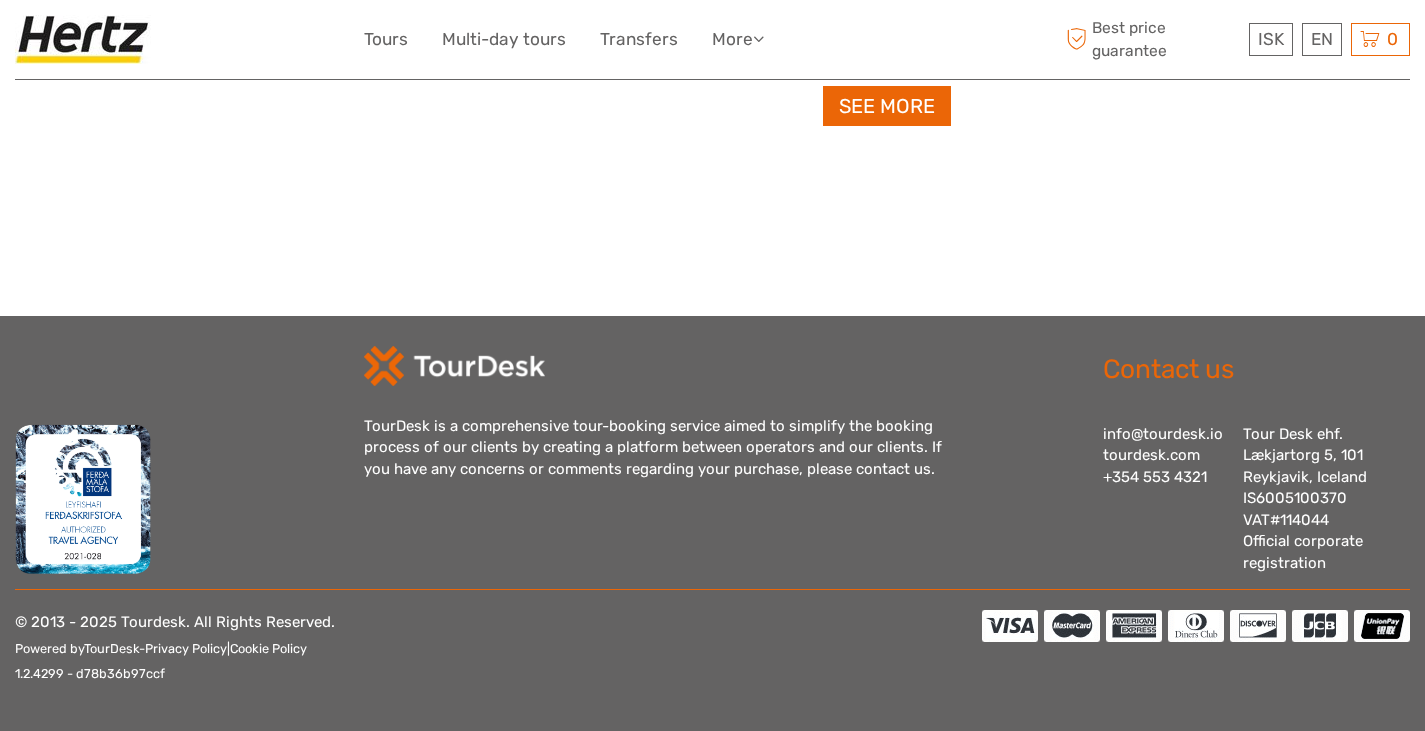 select 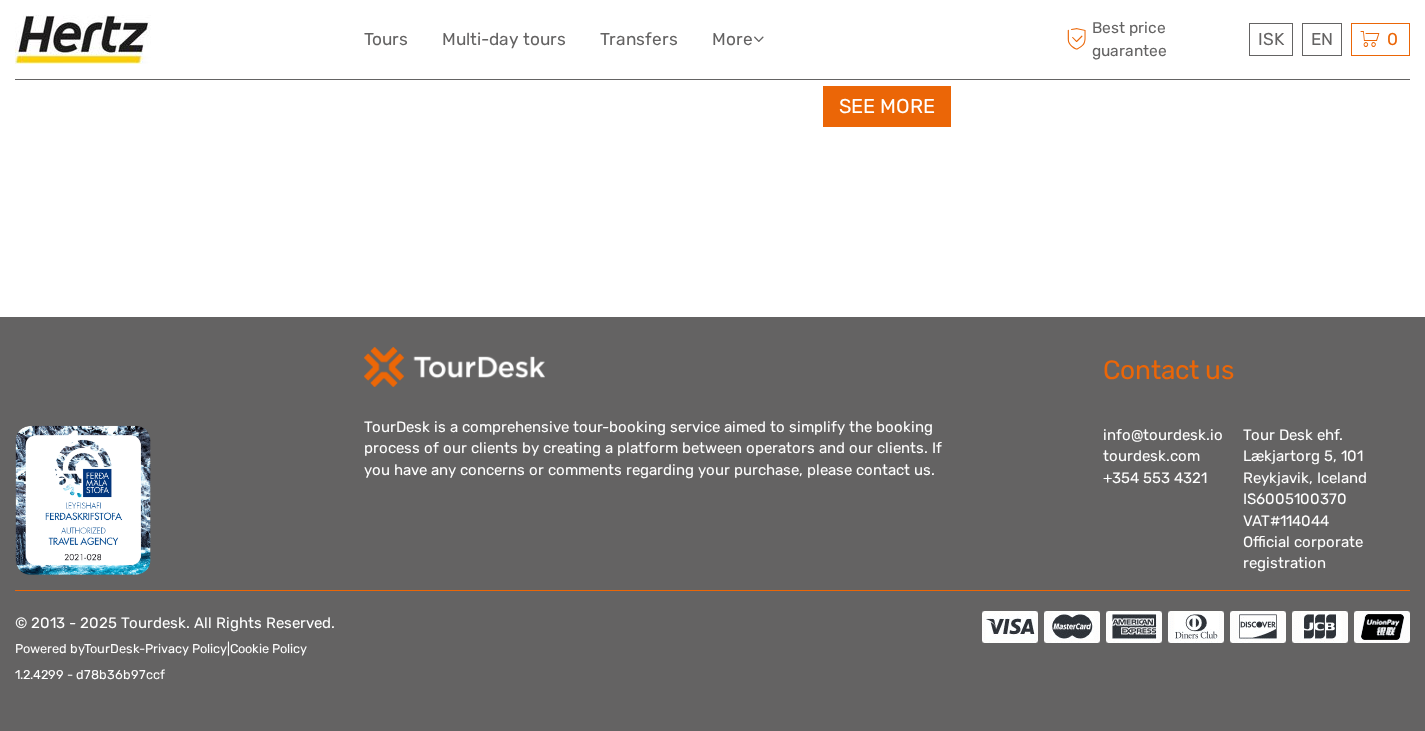 scroll, scrollTop: 0, scrollLeft: 0, axis: both 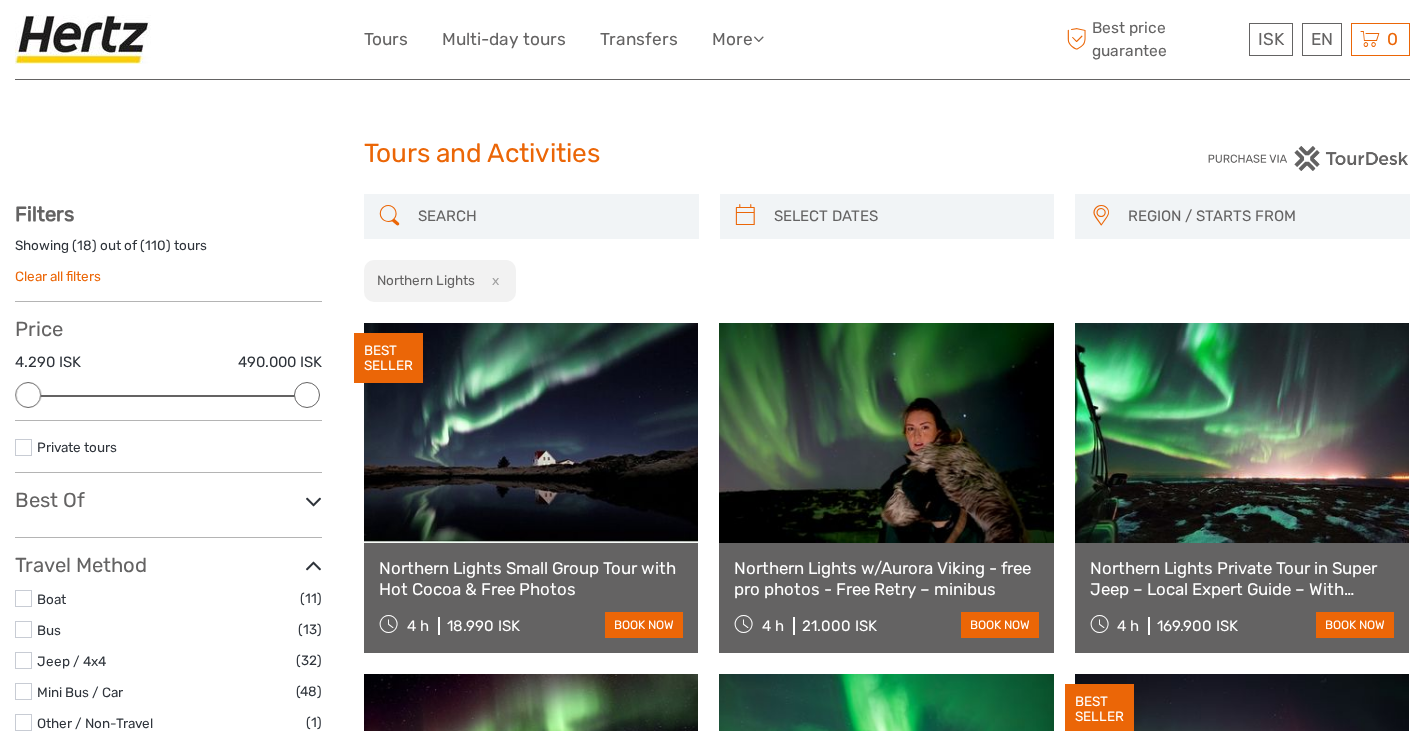 click on "Northern Lights w/Aurora Viking - free pro photos - Free Retry – minibus" at bounding box center (886, 578) 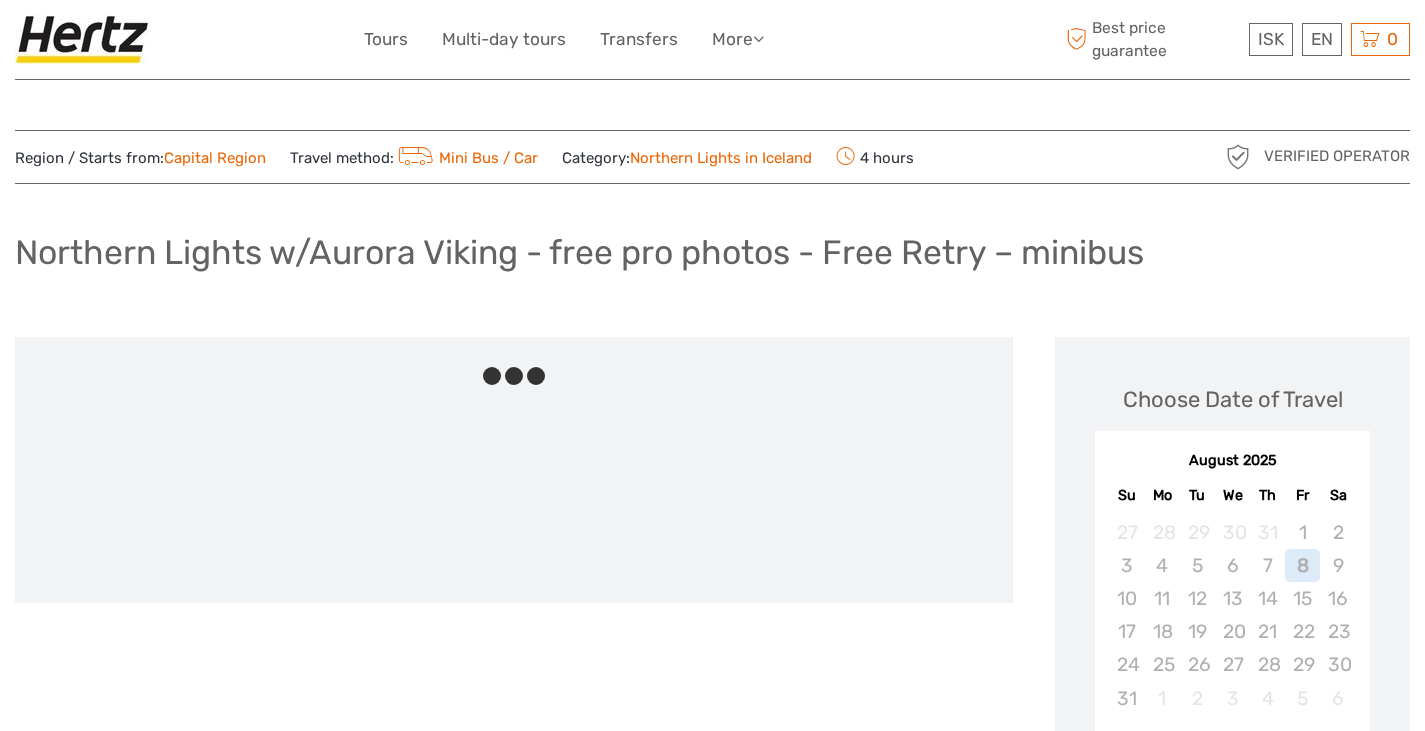 scroll, scrollTop: 0, scrollLeft: 0, axis: both 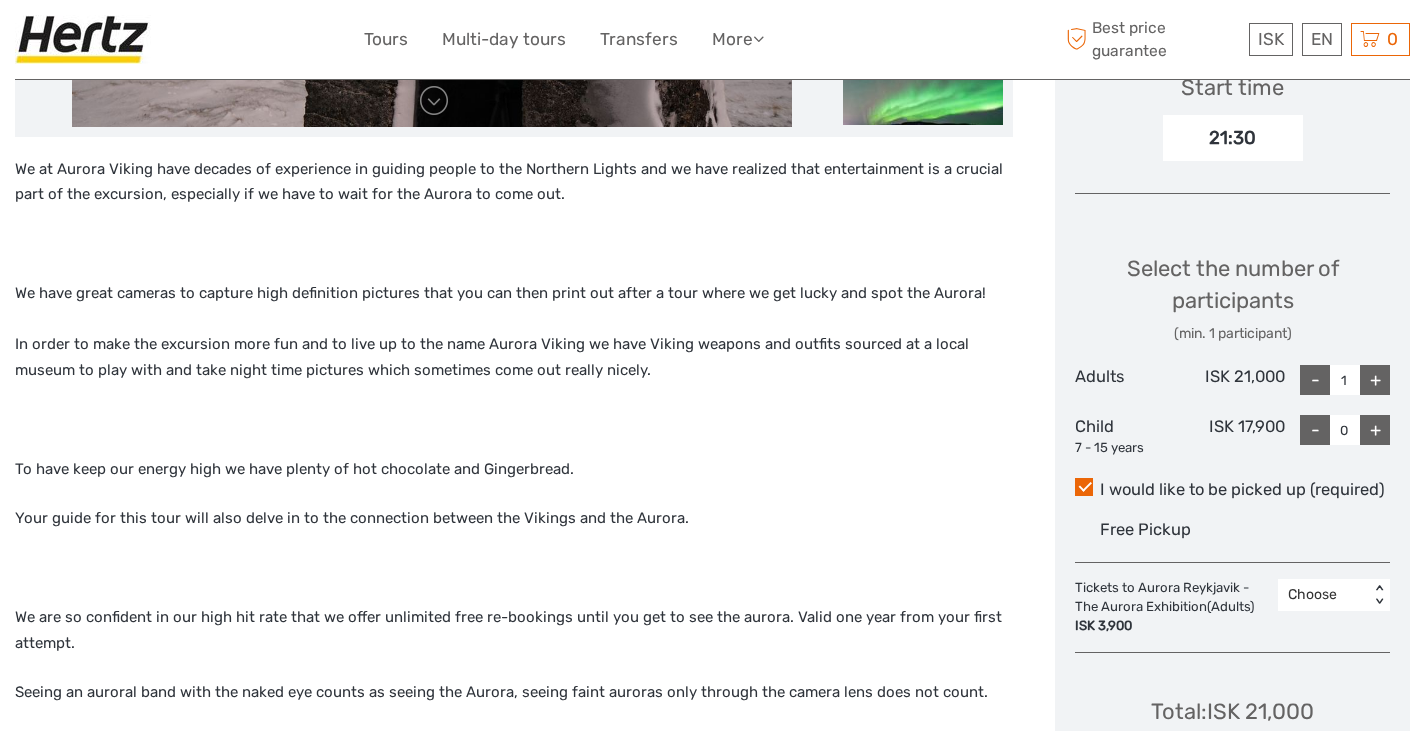 click on "To have keep our energy high we have plenty of hot chocolate and Gingerbread." at bounding box center [514, 470] 